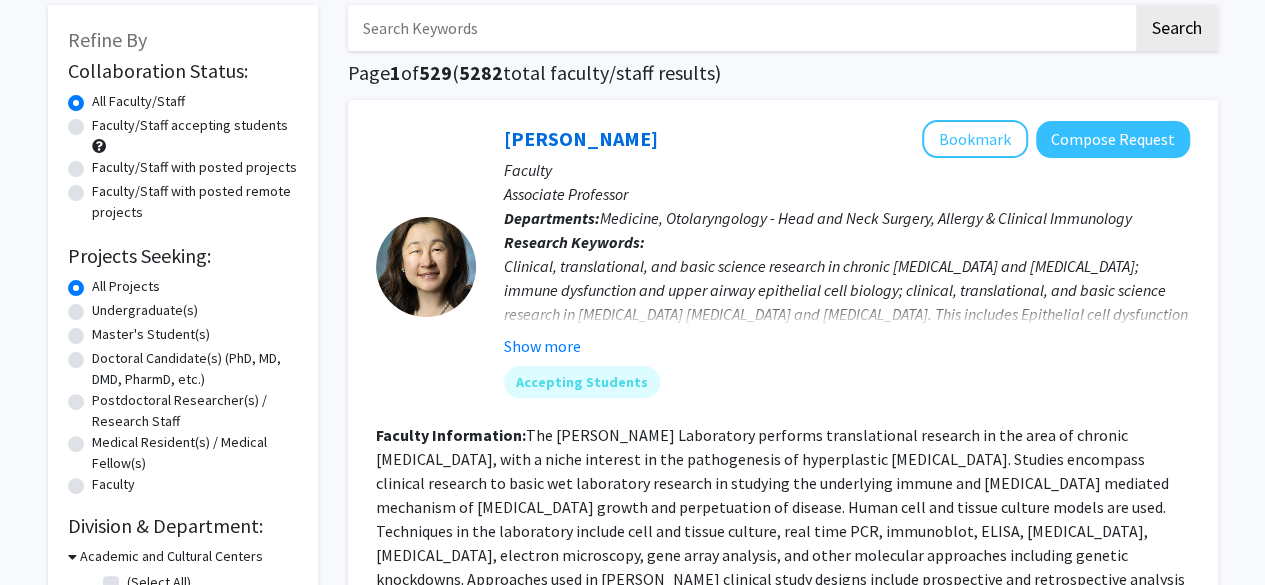 scroll, scrollTop: 103, scrollLeft: 0, axis: vertical 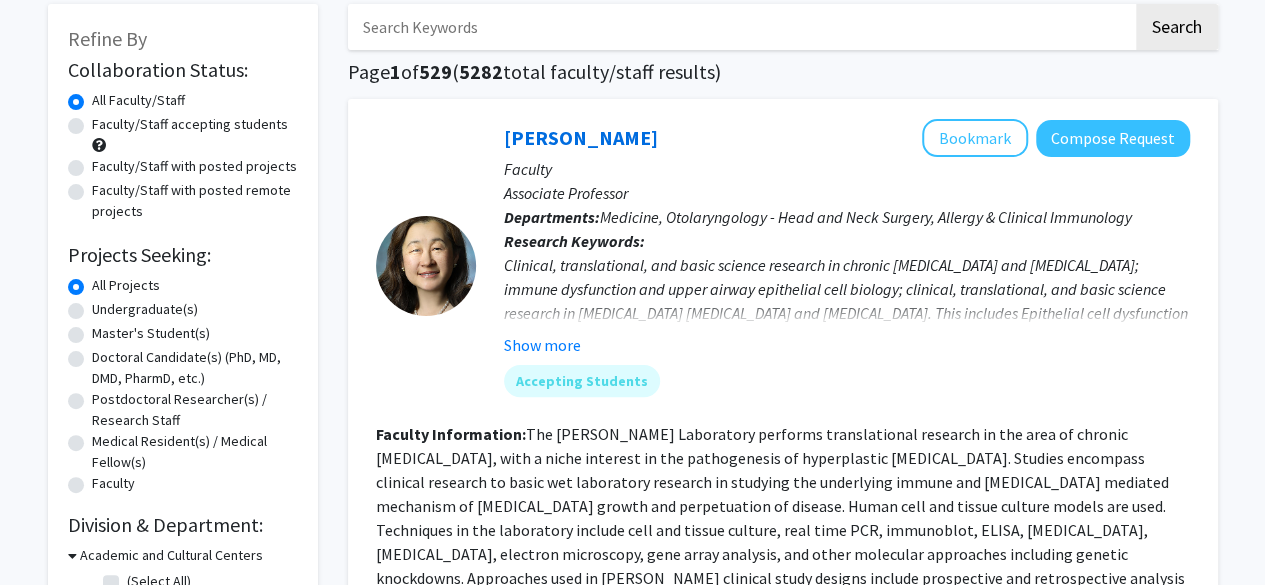 click on "Faculty/Staff accepting students" 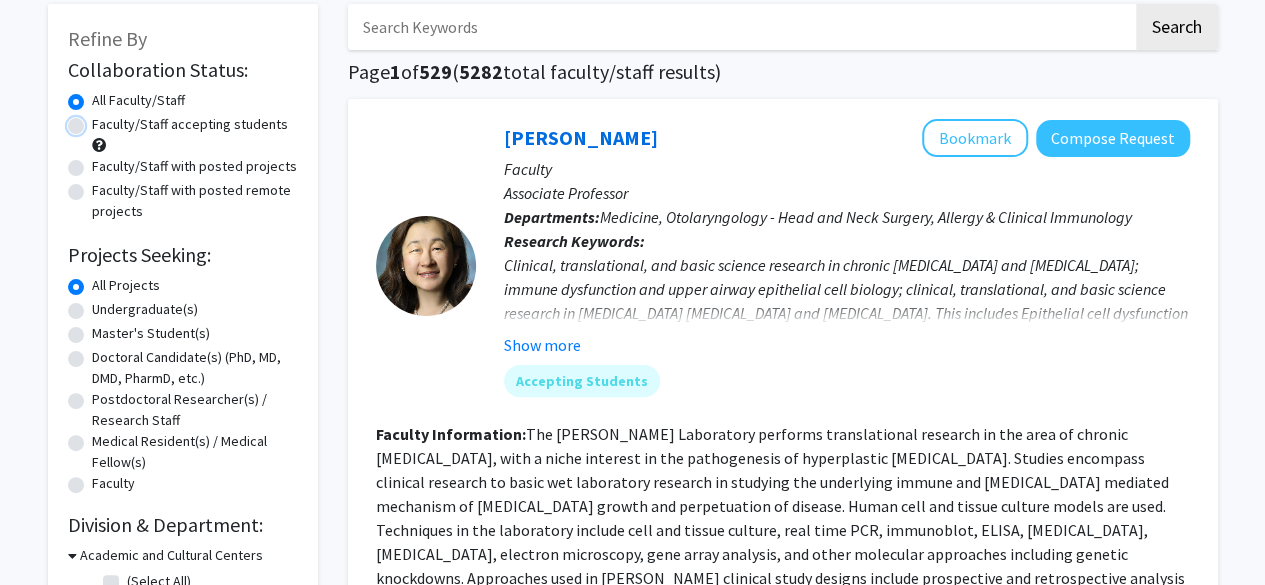 click on "Faculty/Staff accepting students" at bounding box center [98, 120] 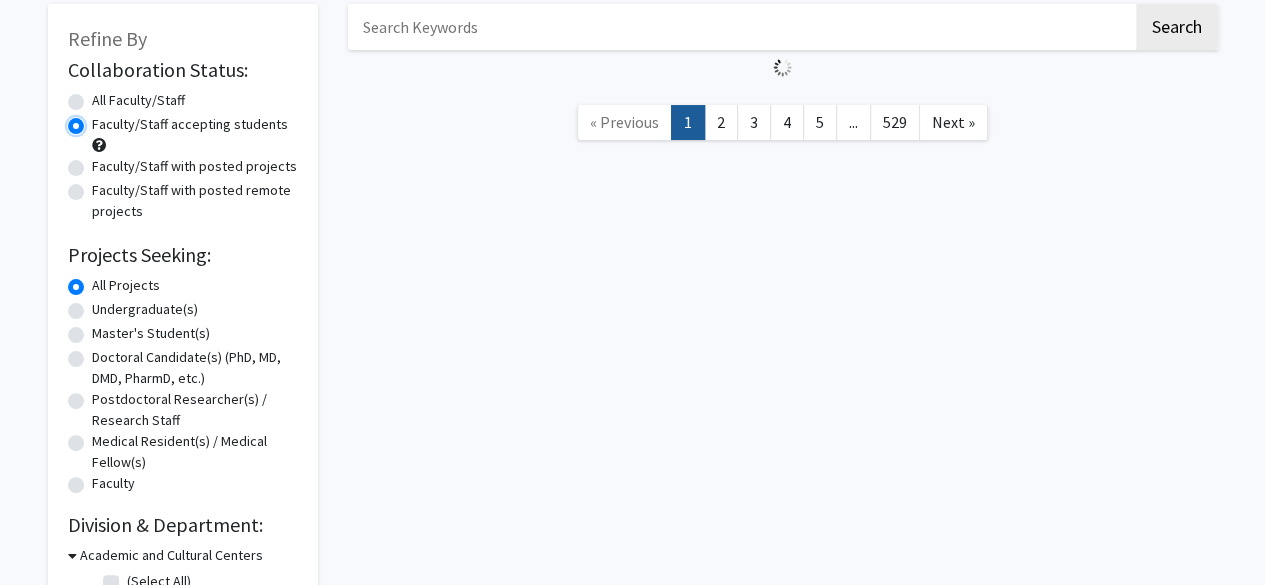 scroll, scrollTop: 0, scrollLeft: 0, axis: both 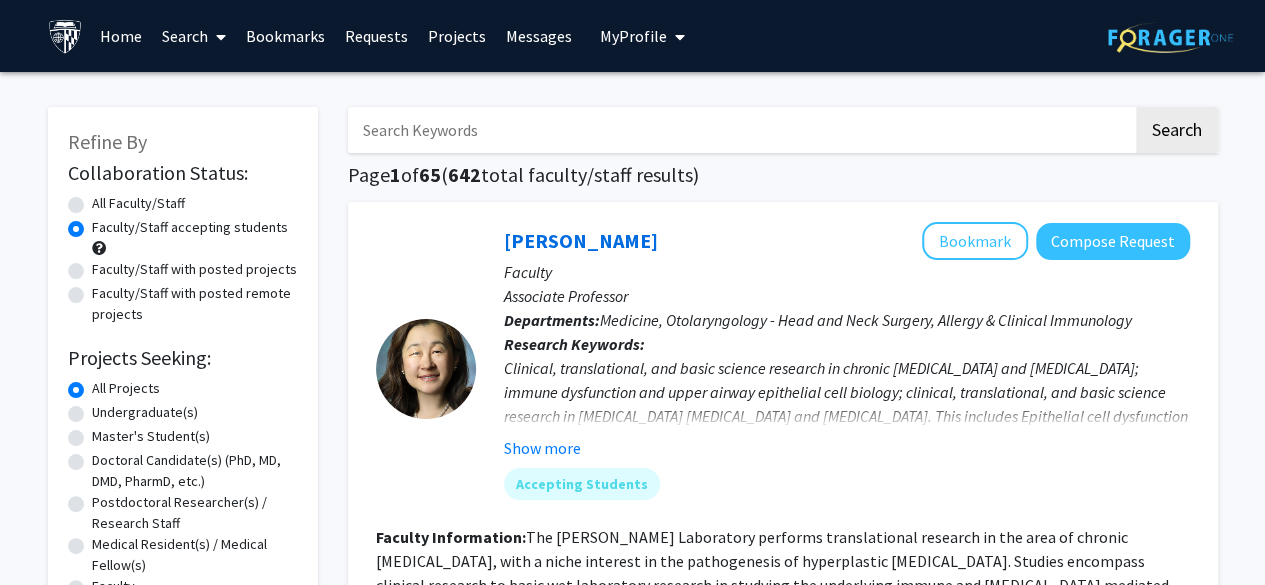 click on "All Faculty/Staff" 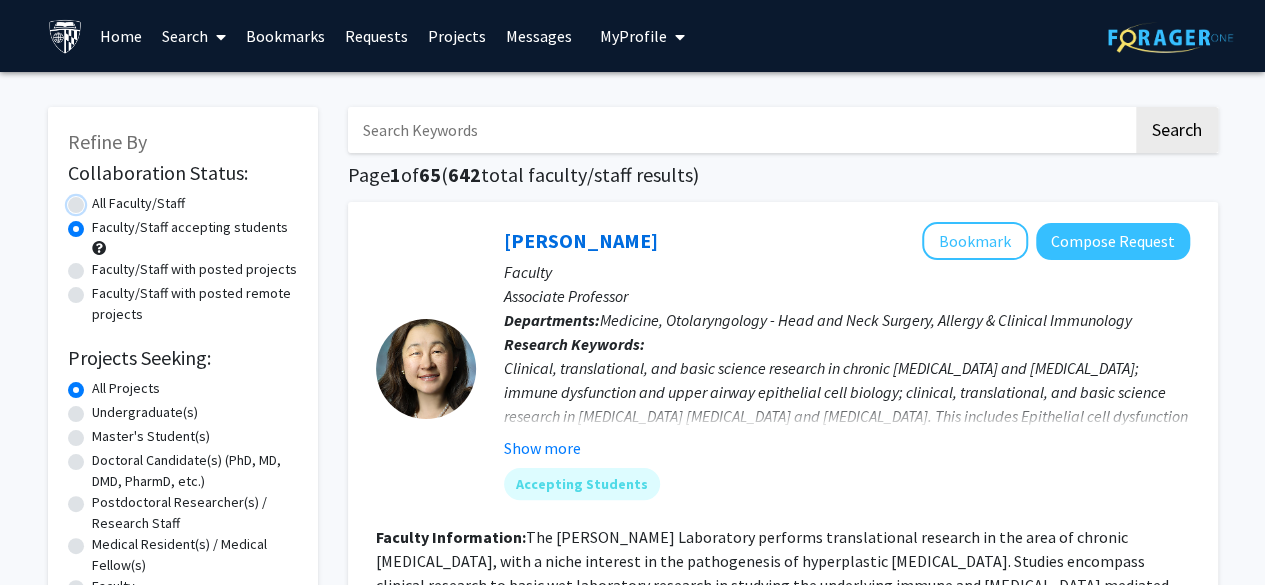 click on "All Faculty/Staff" at bounding box center [98, 199] 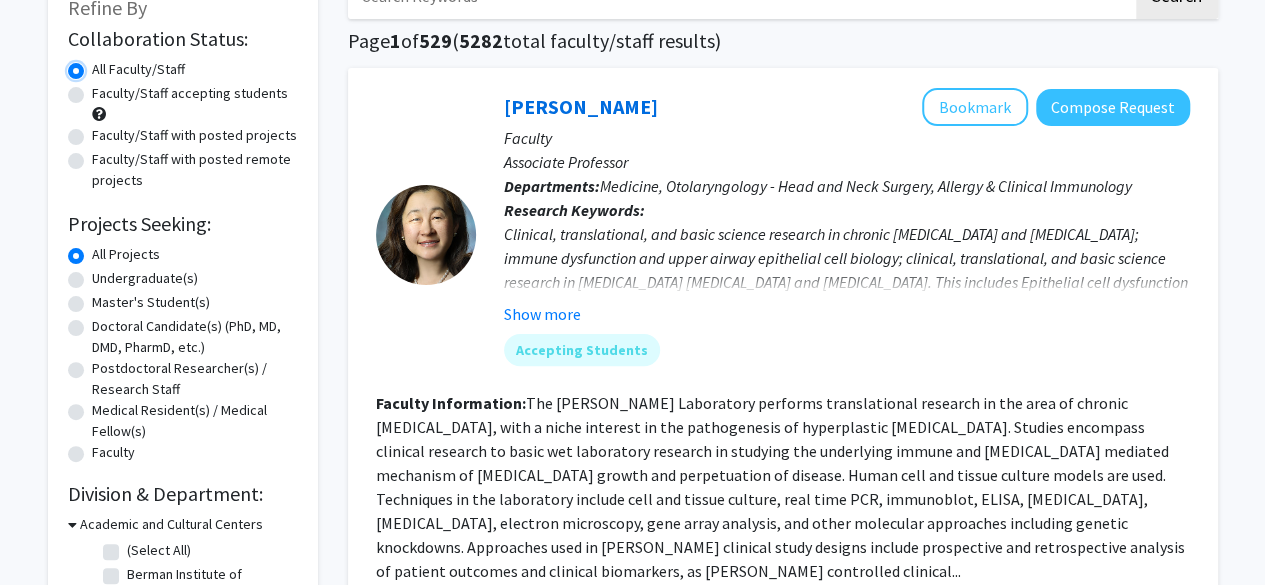 scroll, scrollTop: 137, scrollLeft: 0, axis: vertical 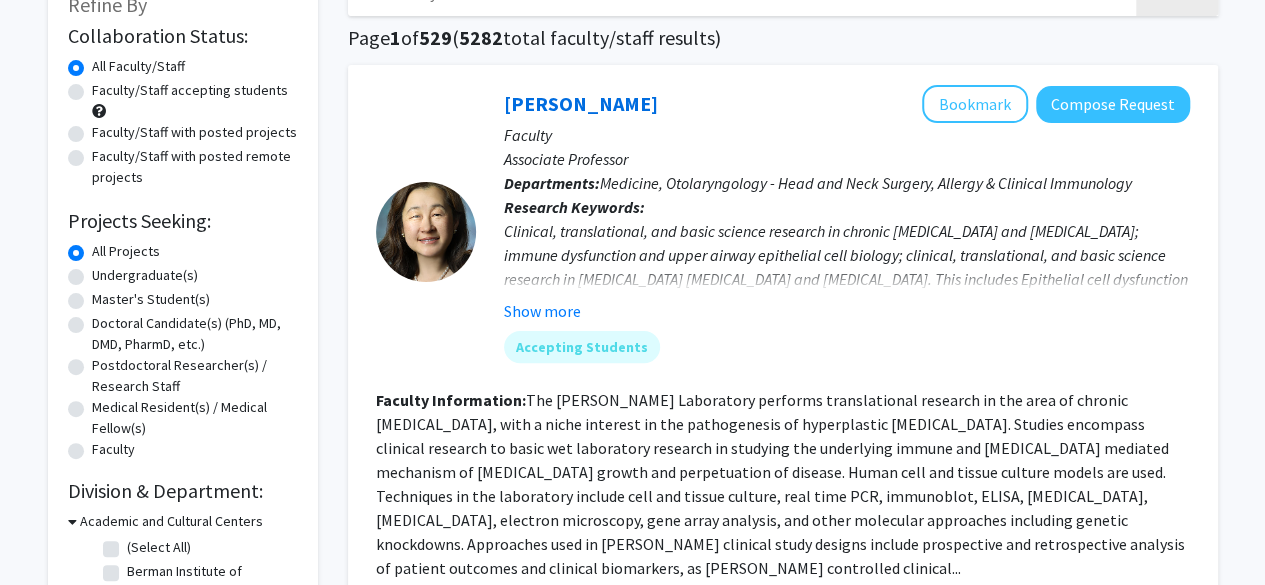 click on "Undergraduate(s)" 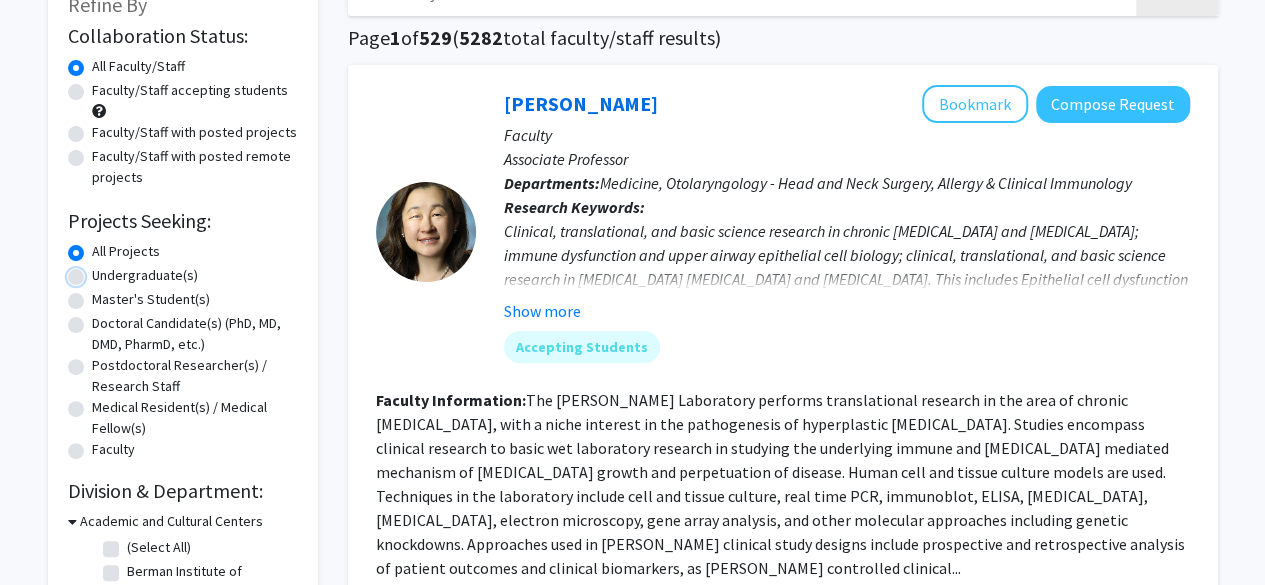 click on "Undergraduate(s)" at bounding box center (98, 271) 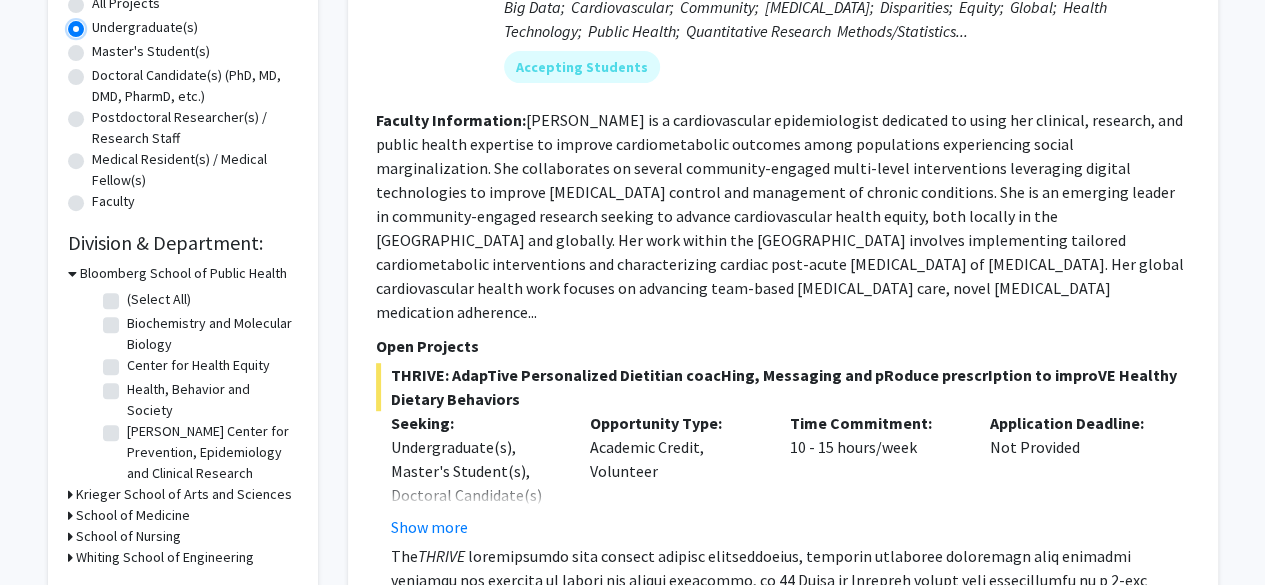 scroll, scrollTop: 386, scrollLeft: 0, axis: vertical 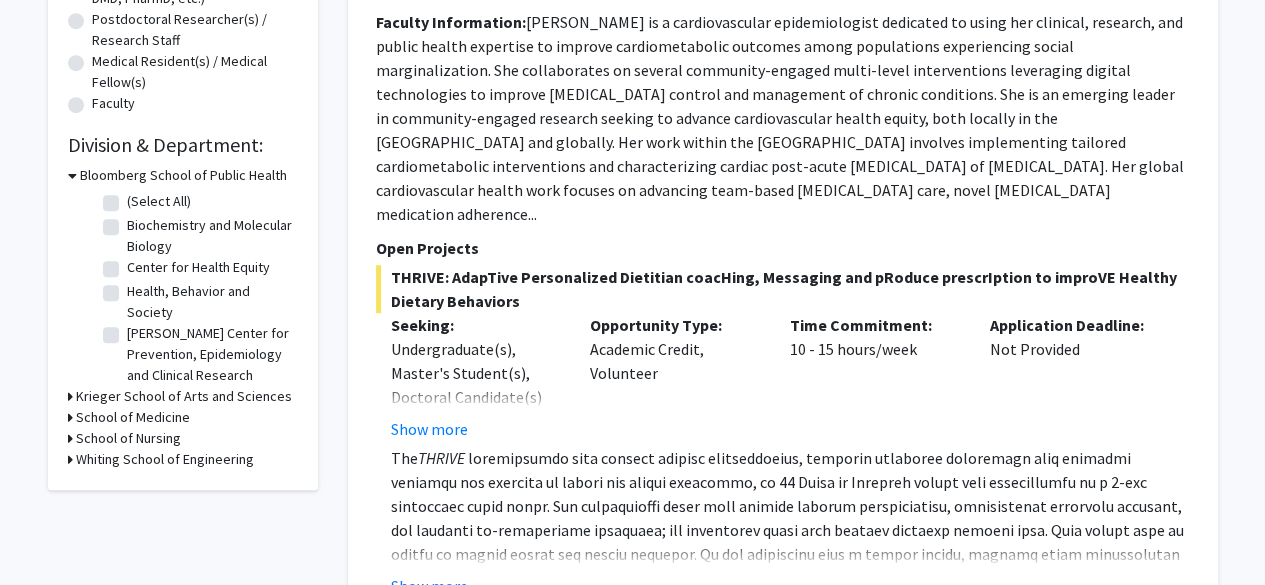 click on "Bloomberg School of Public Health" at bounding box center (183, 175) 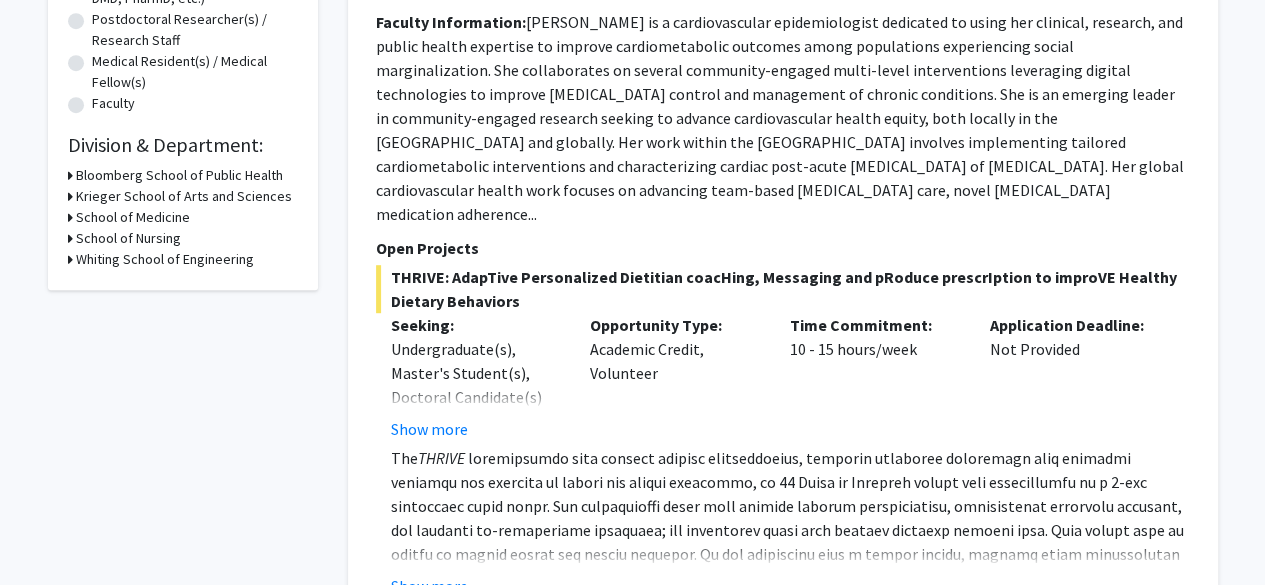 click on "Whiting School of Engineering" at bounding box center (165, 259) 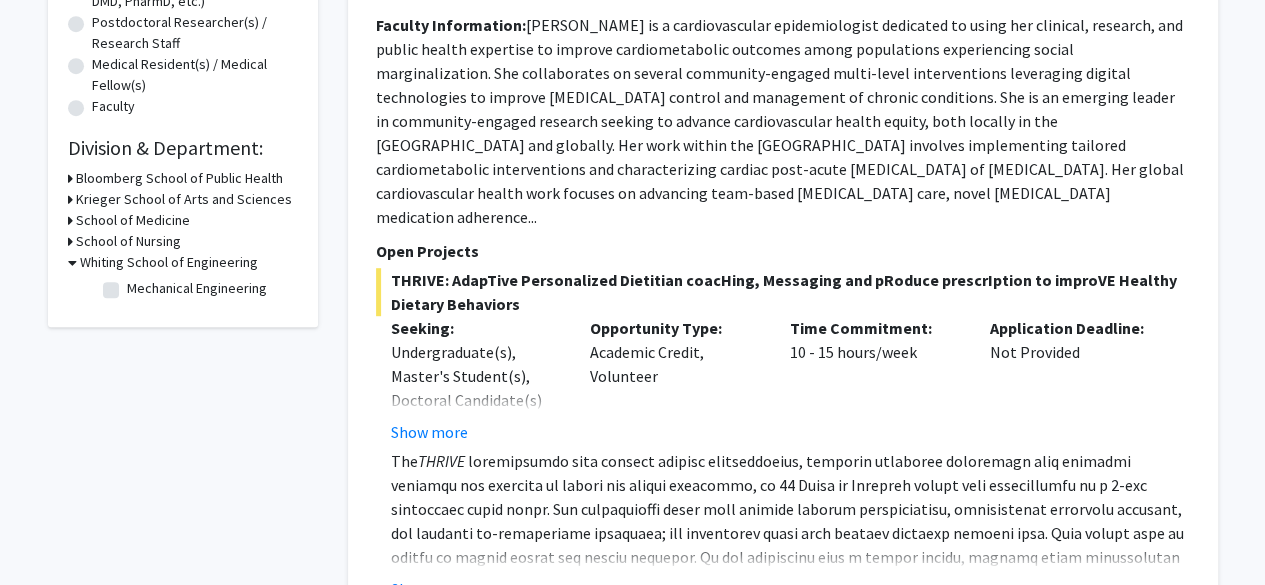 scroll, scrollTop: 481, scrollLeft: 0, axis: vertical 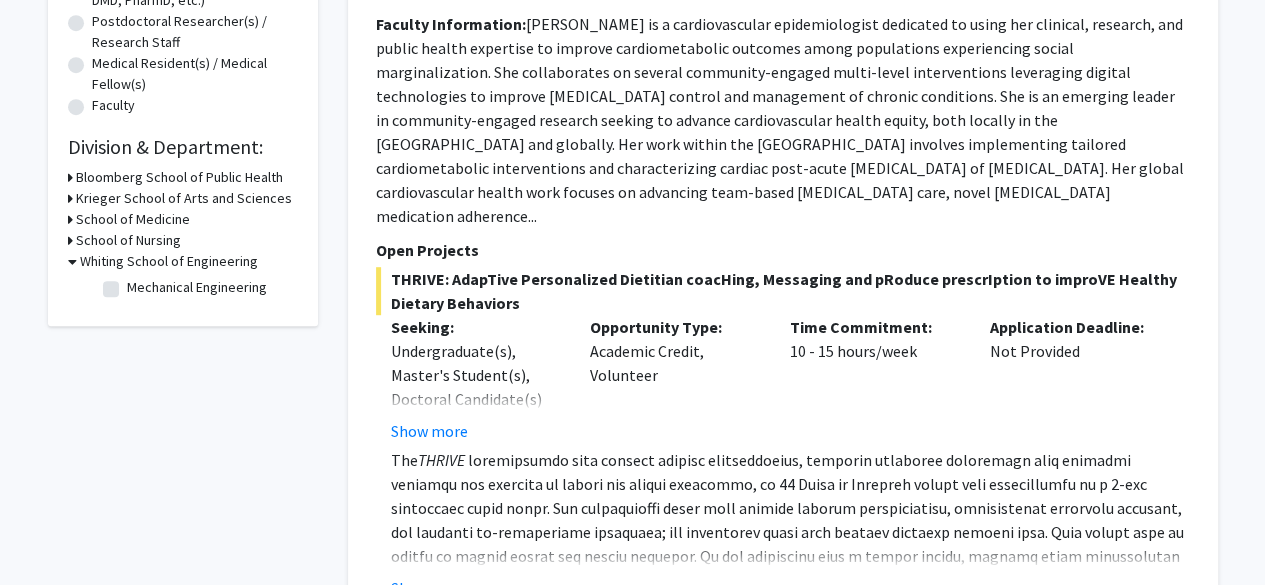 click on "Mechanical Engineering" 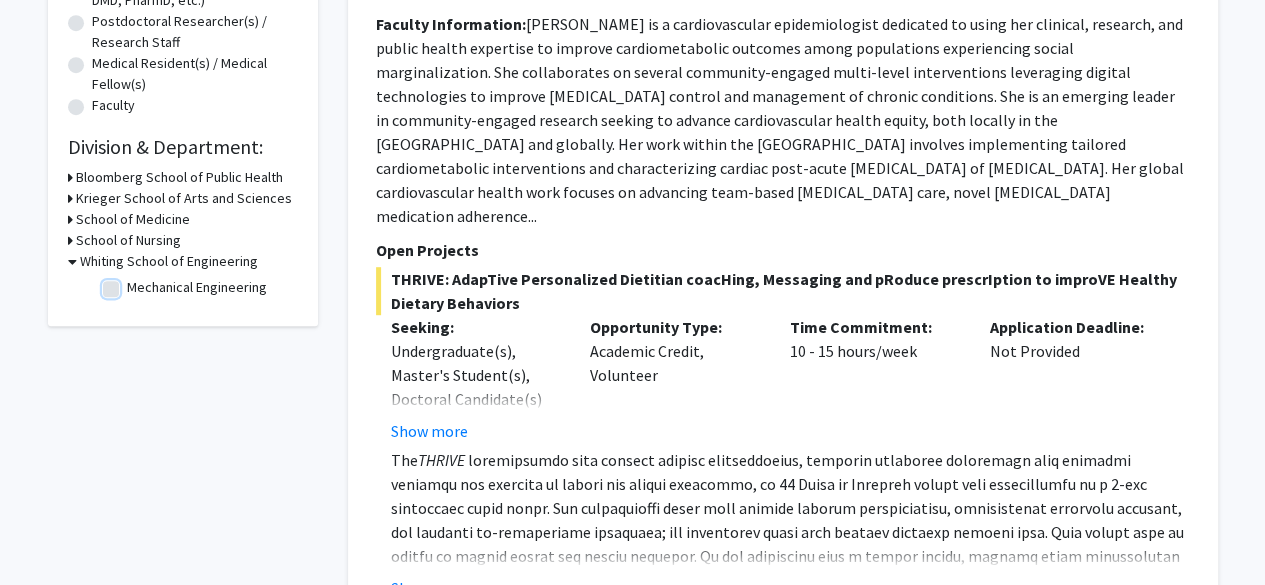 click on "Mechanical Engineering" at bounding box center (133, 283) 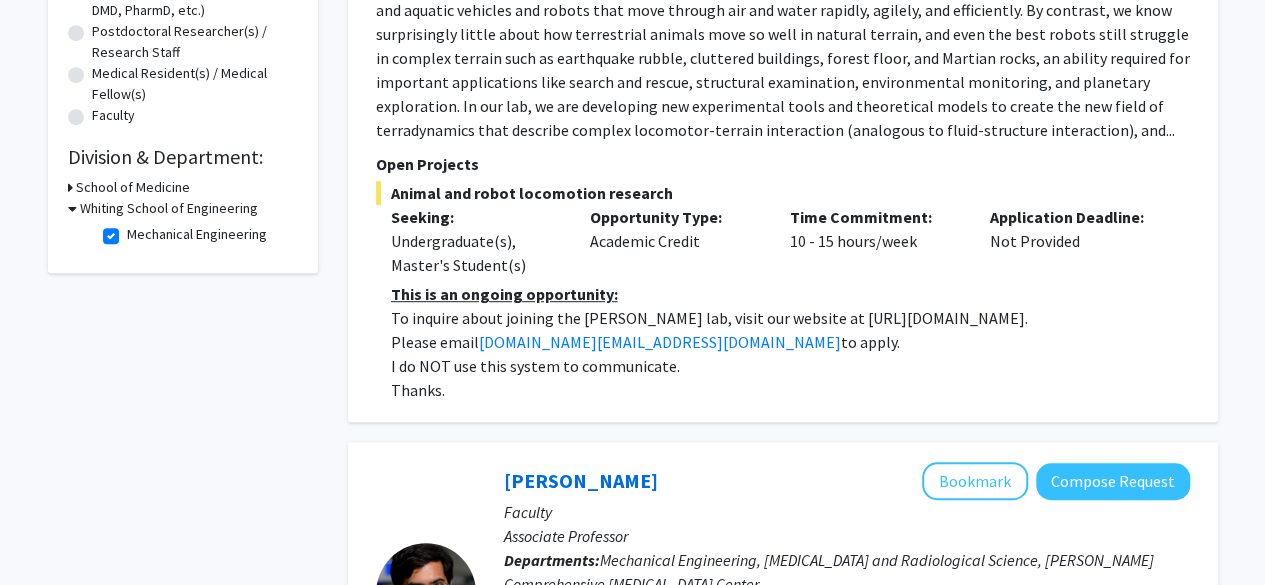 scroll, scrollTop: 381, scrollLeft: 0, axis: vertical 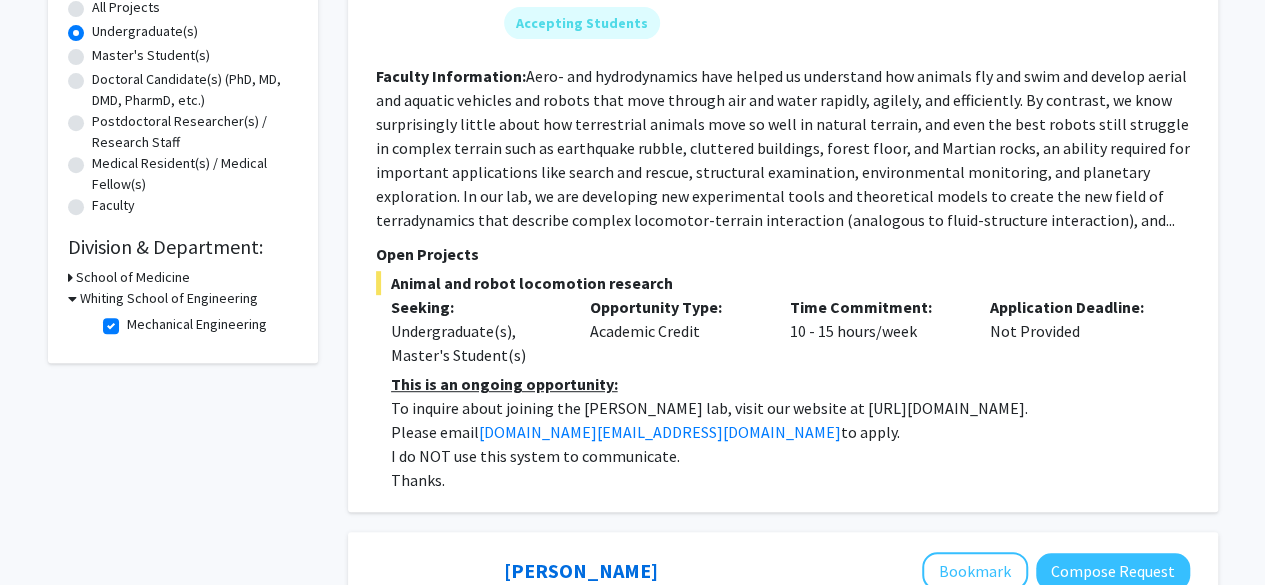 click on "Whiting School of Engineering" at bounding box center [169, 298] 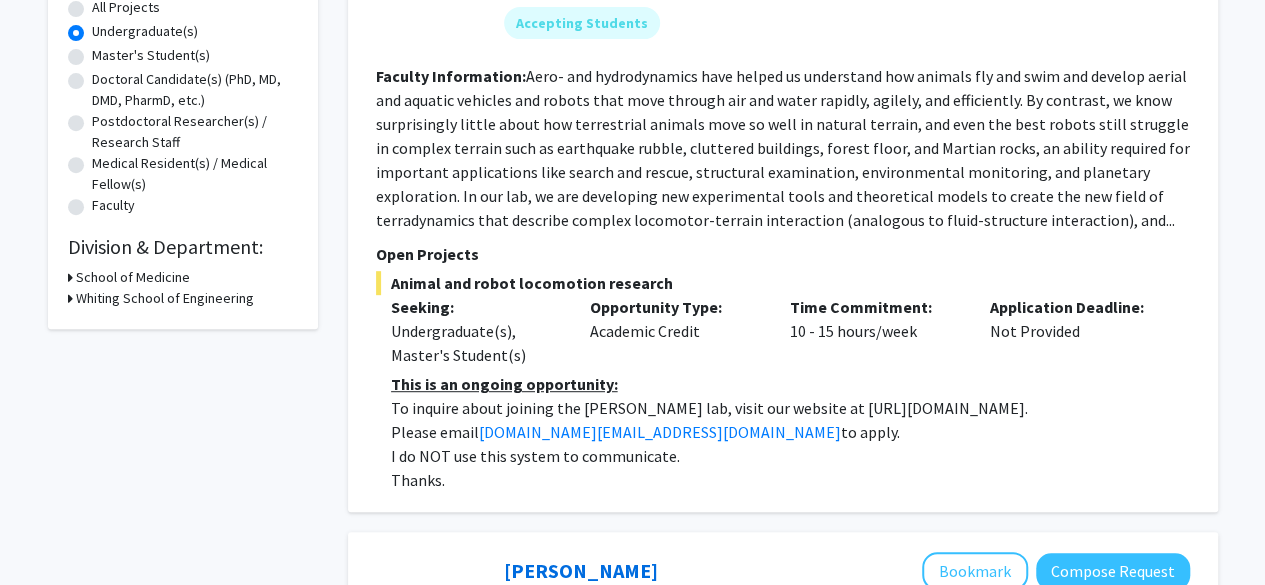 scroll, scrollTop: 232, scrollLeft: 0, axis: vertical 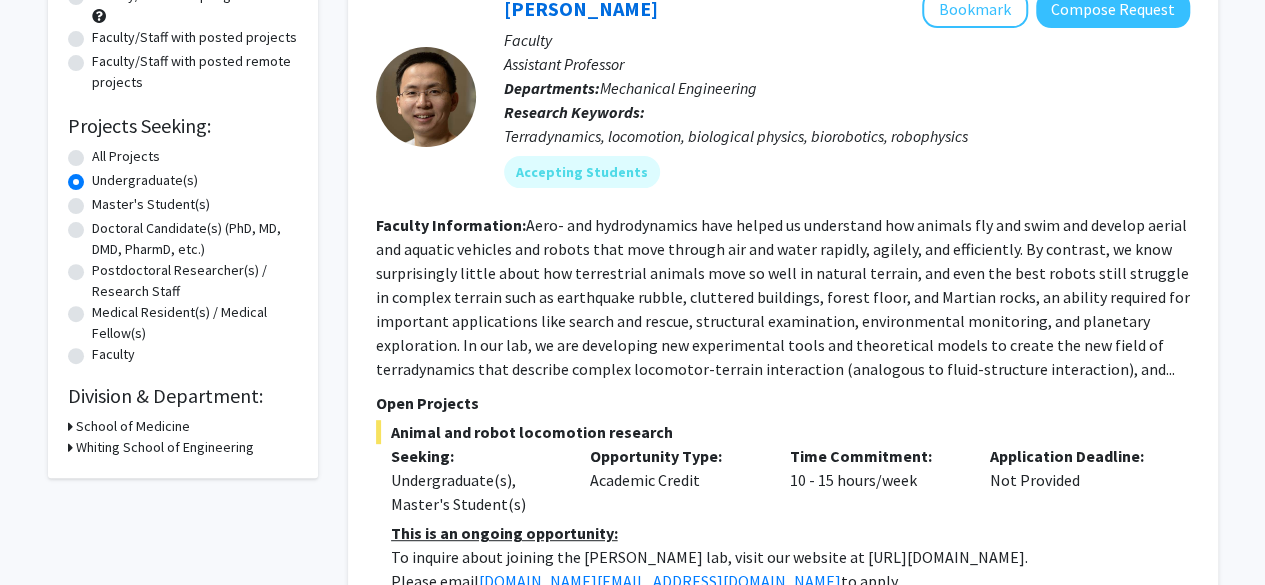 click on "All Projects" 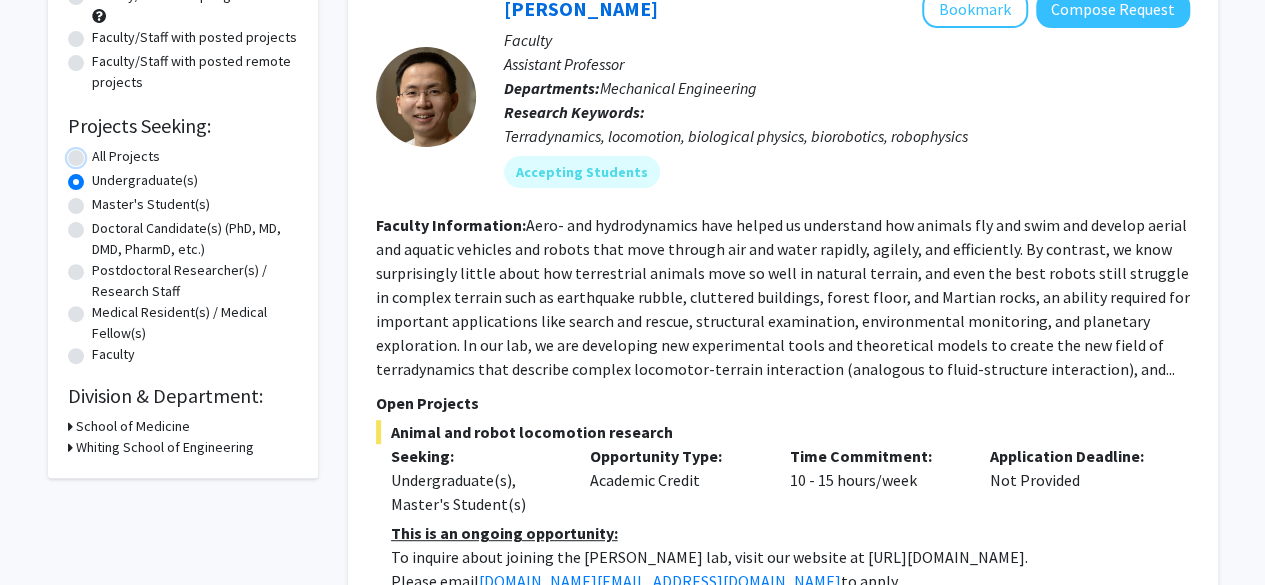 click on "All Projects" at bounding box center [98, 152] 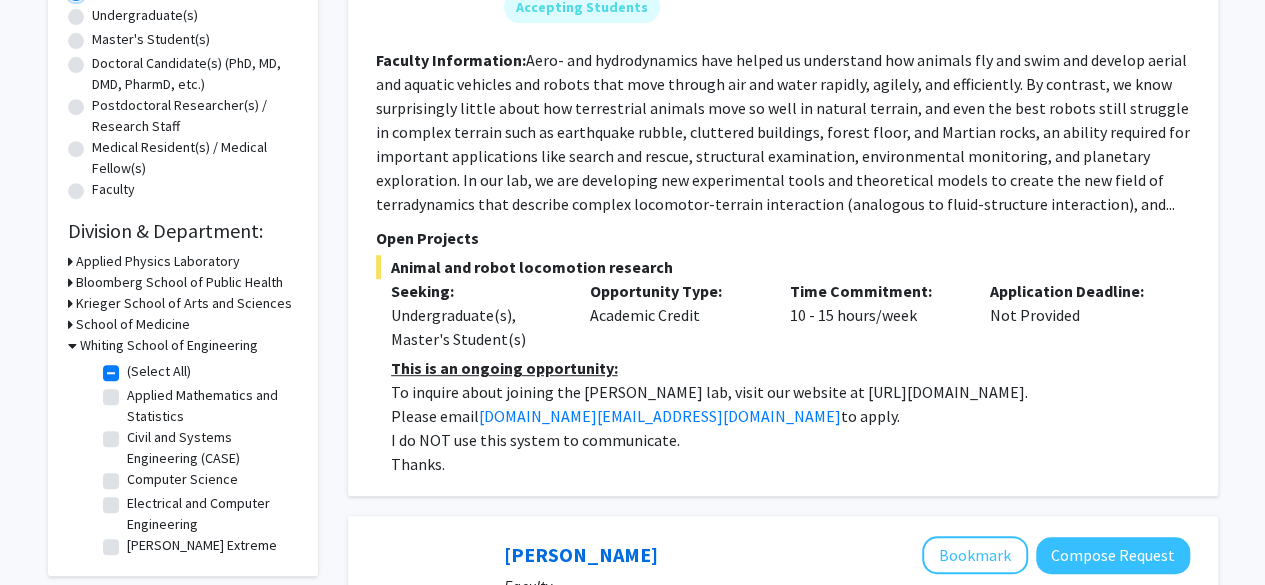 scroll, scrollTop: 479, scrollLeft: 0, axis: vertical 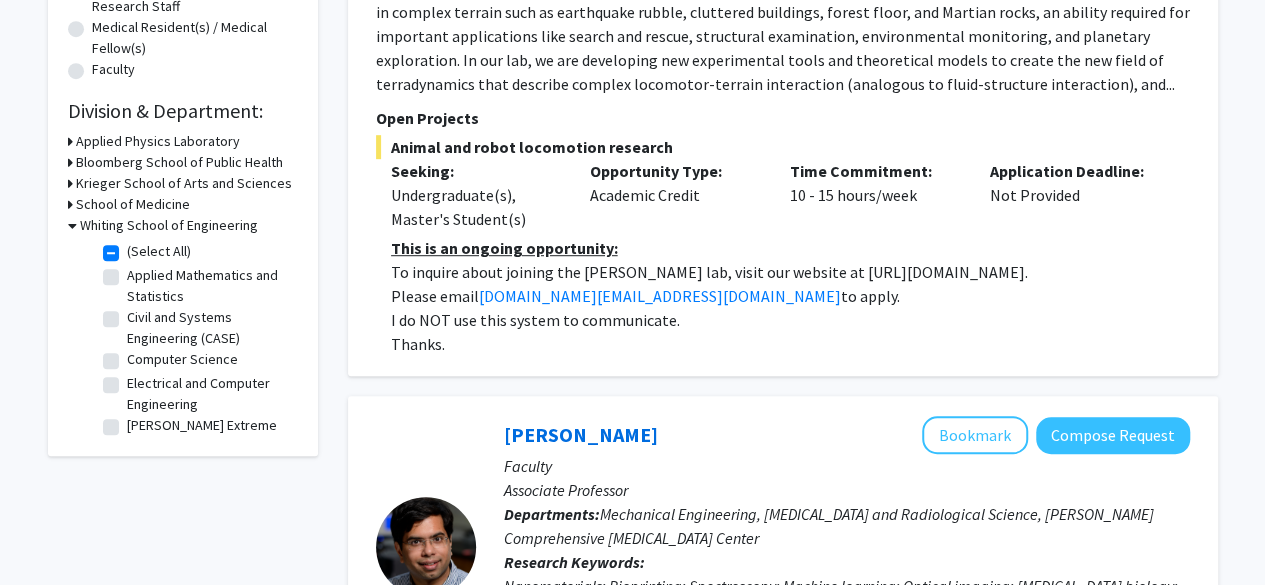 click on "Krieger School of Arts and Sciences" at bounding box center [184, 183] 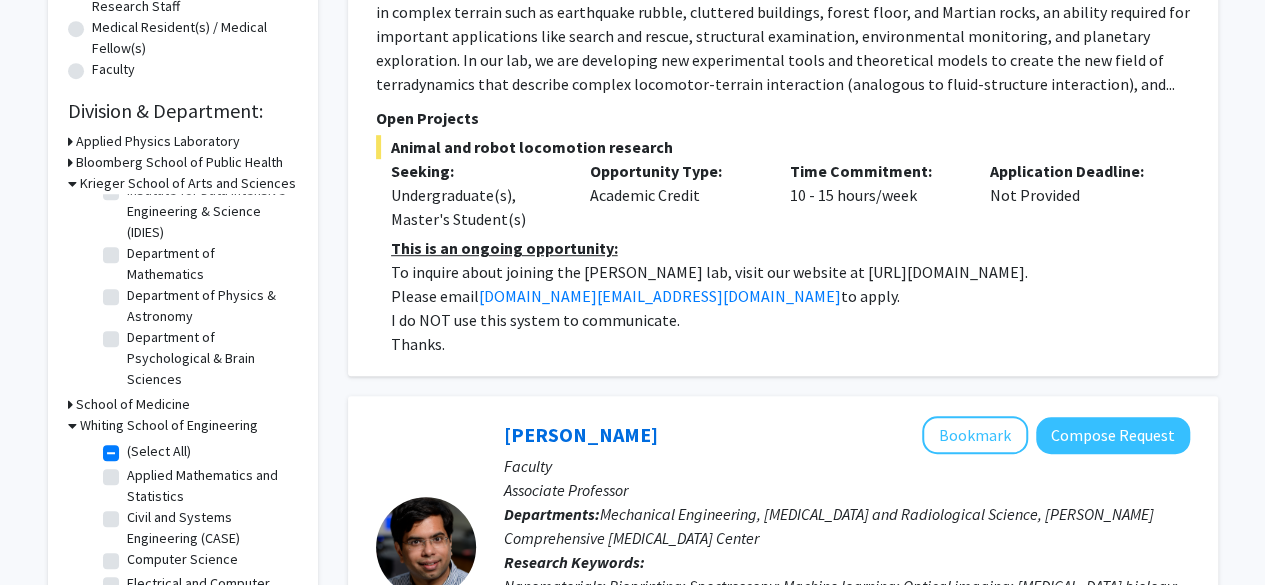 scroll, scrollTop: 128, scrollLeft: 0, axis: vertical 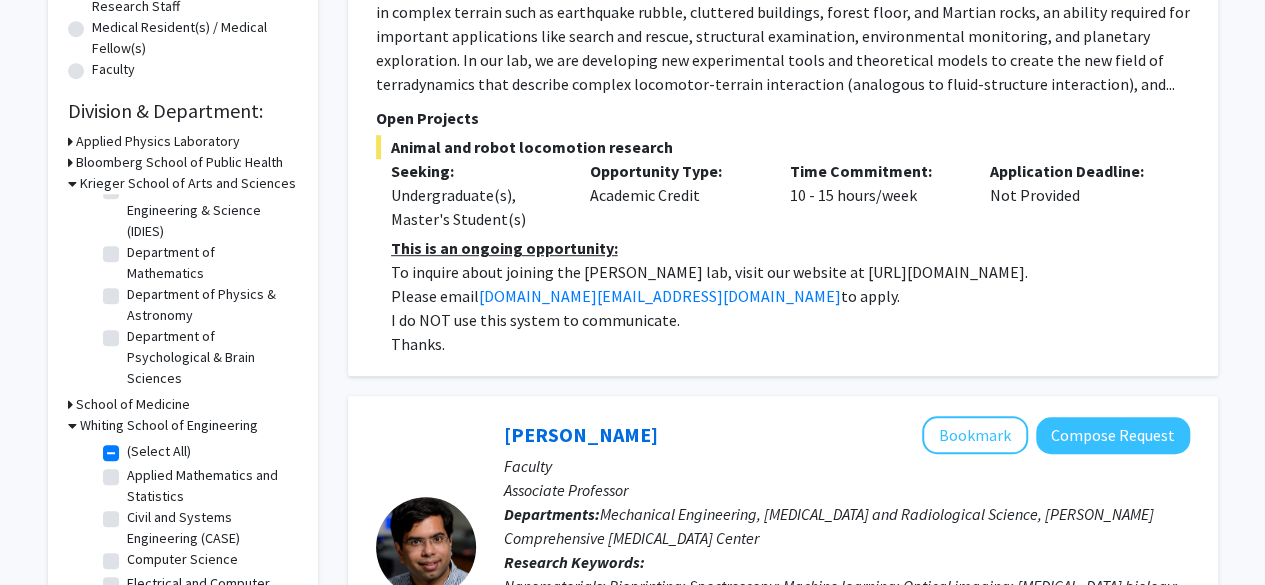 click on "School of Medicine" at bounding box center [133, 404] 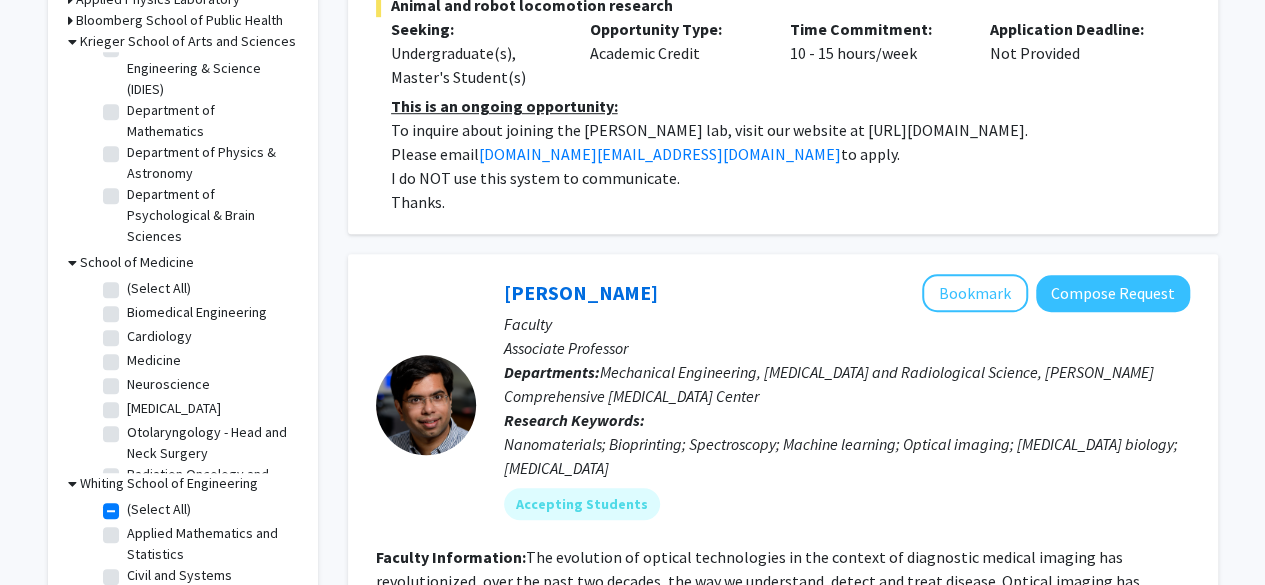 scroll, scrollTop: 661, scrollLeft: 0, axis: vertical 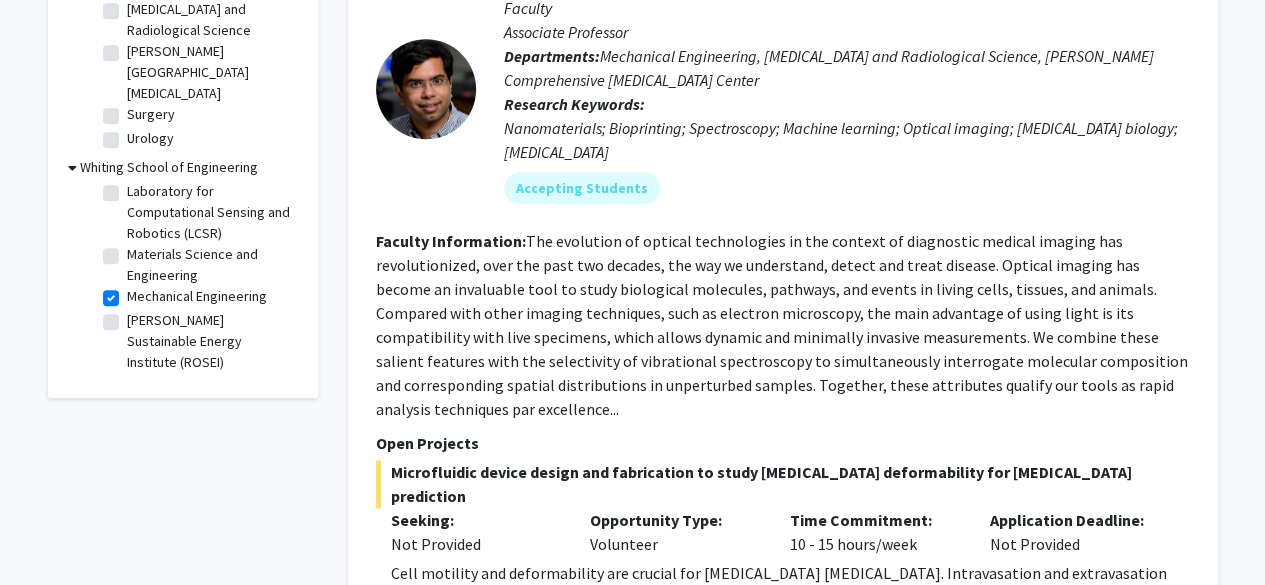 click on "Mechanical Engineering" 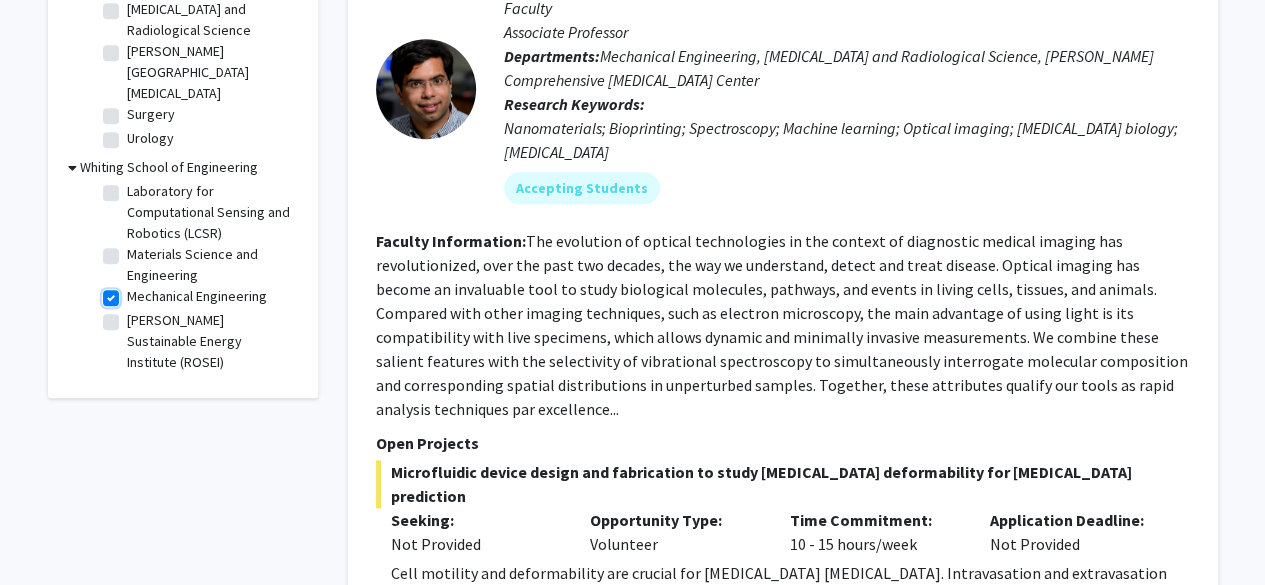 click on "Mechanical Engineering" at bounding box center [133, 292] 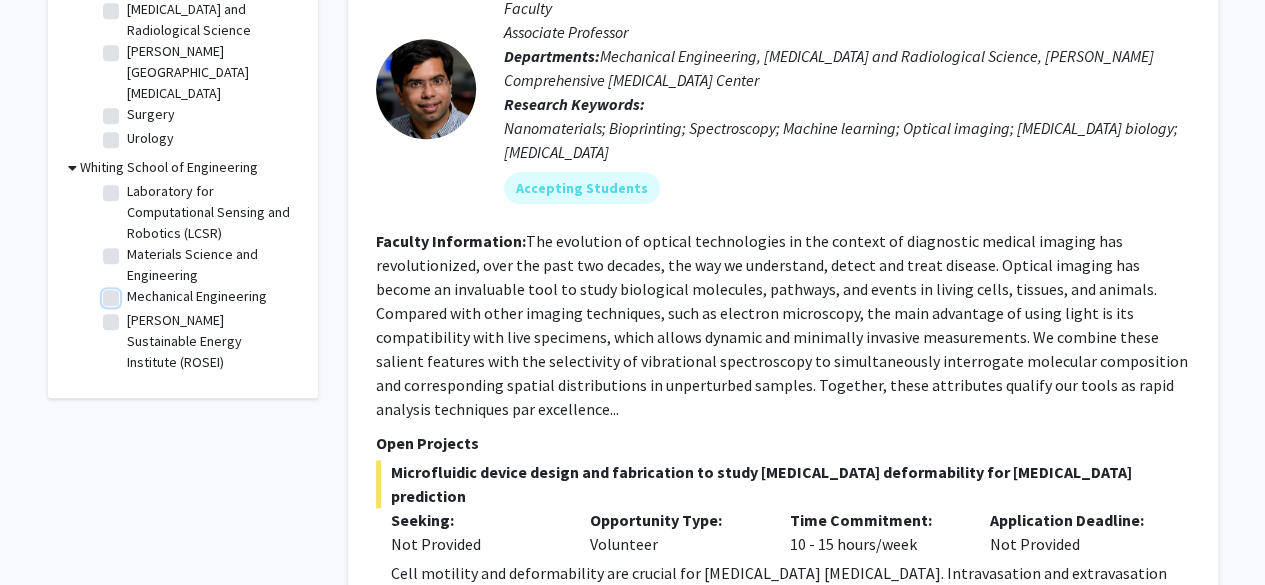 checkbox on "false" 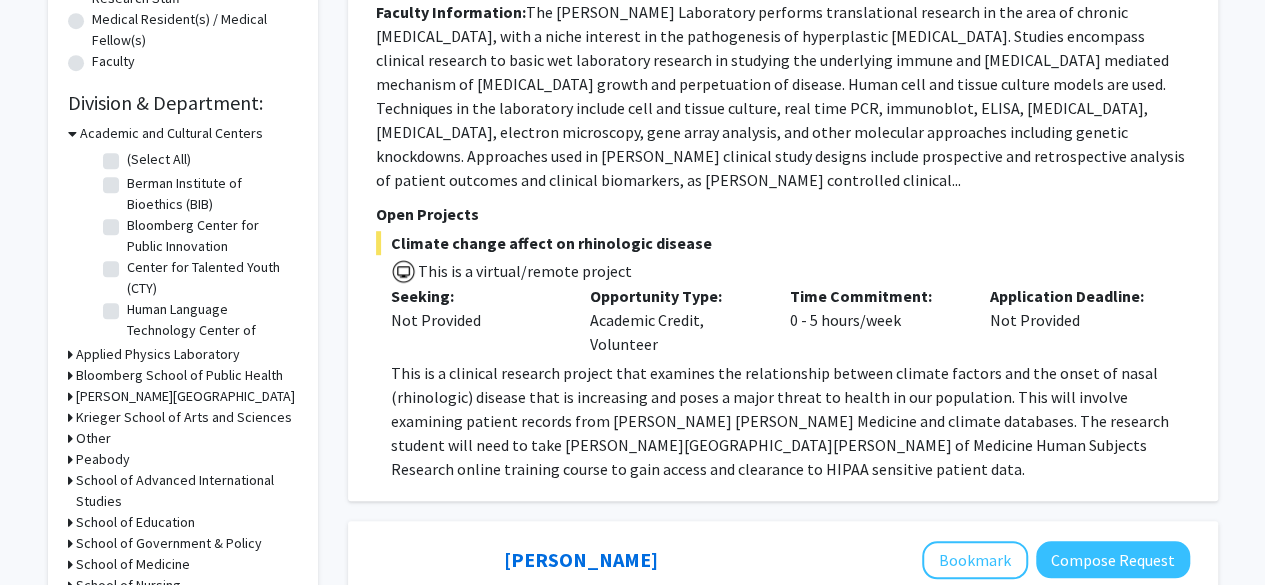 scroll, scrollTop: 529, scrollLeft: 0, axis: vertical 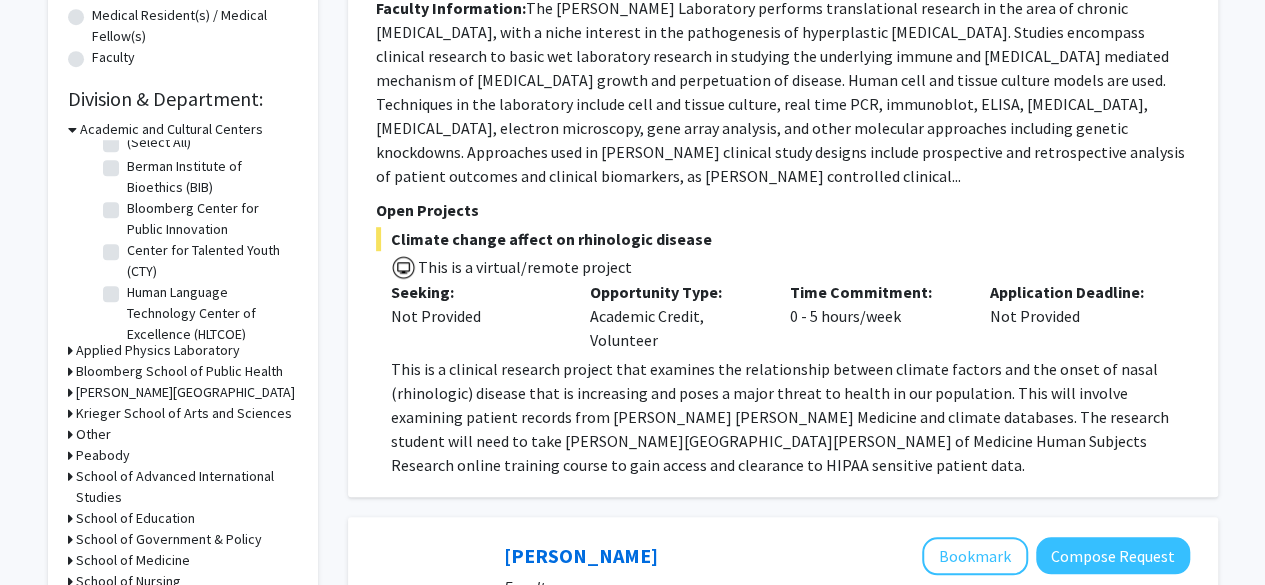 click on "Academic and Cultural Centers" at bounding box center [171, 129] 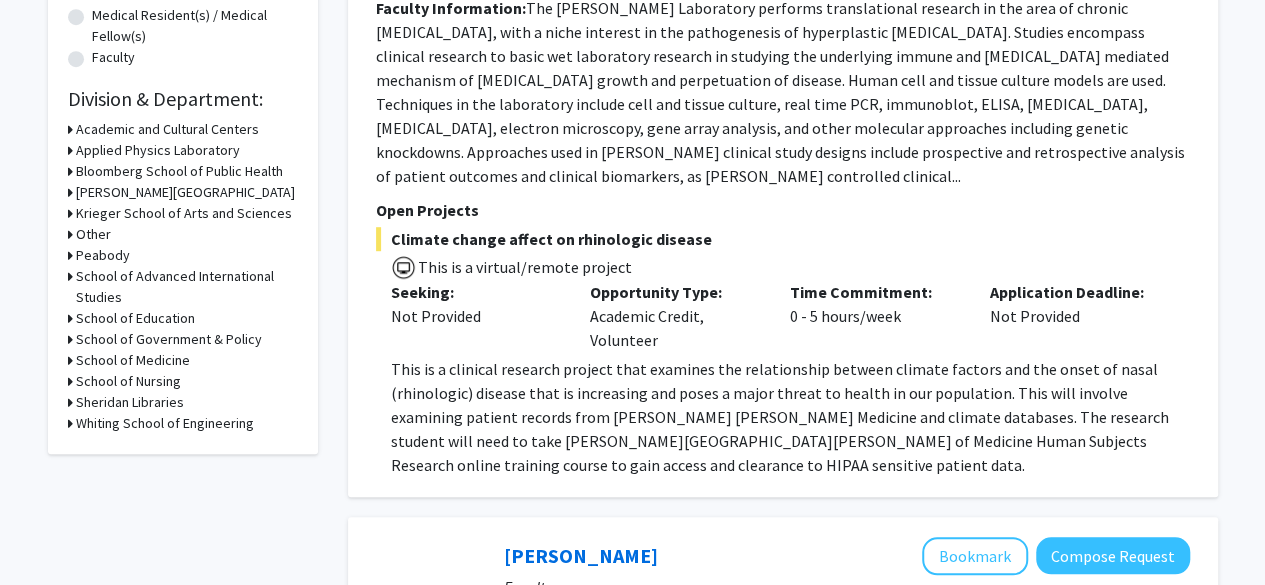 click on "Whiting School of Engineering" at bounding box center [165, 423] 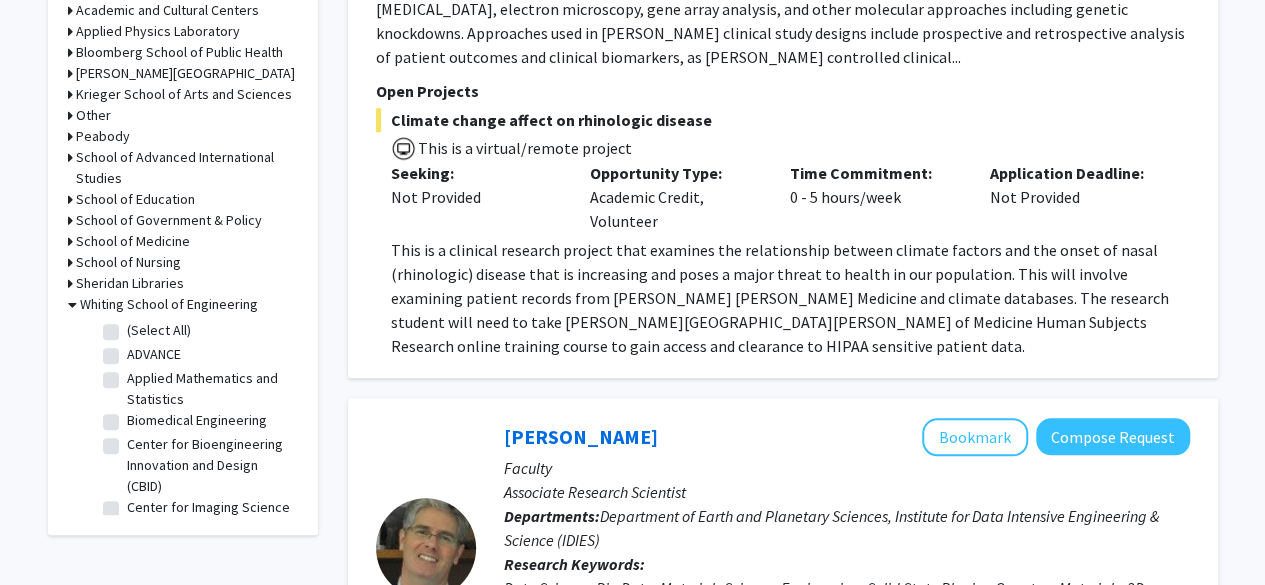 scroll, scrollTop: 654, scrollLeft: 0, axis: vertical 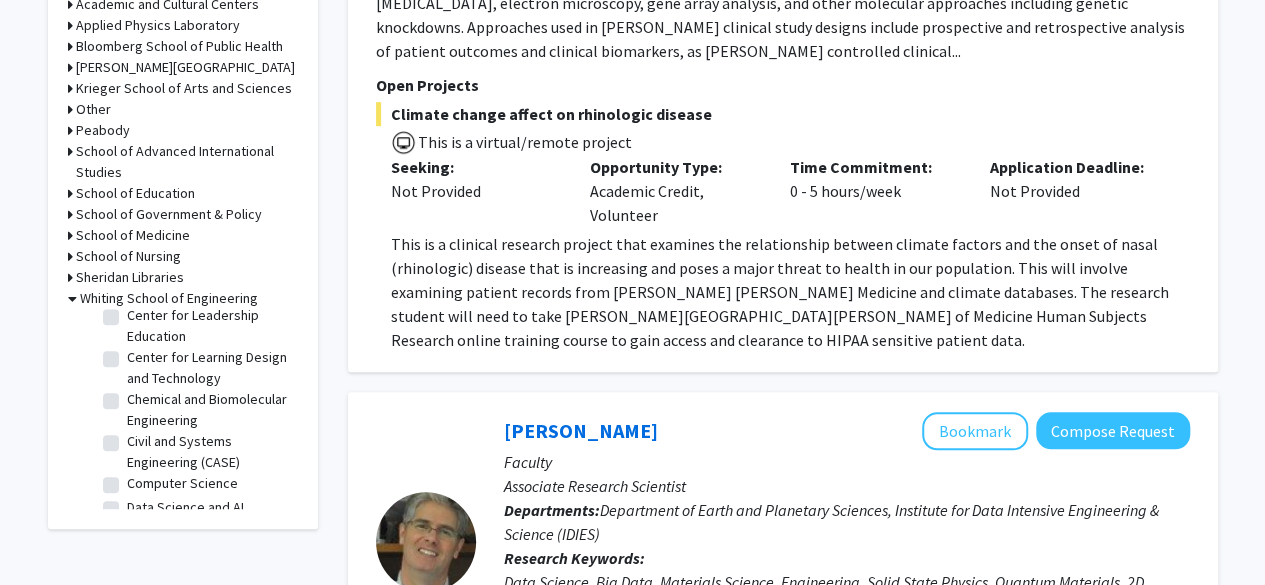 click on "Chemical and Biomolecular Engineering" 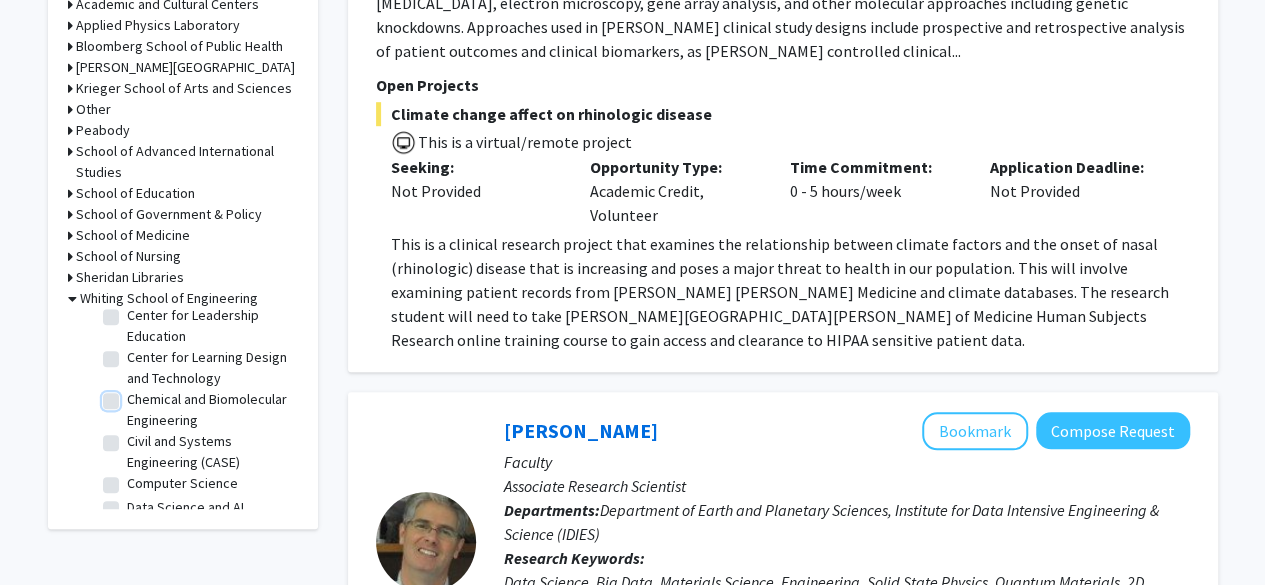 click on "Chemical and Biomolecular Engineering" at bounding box center [133, 395] 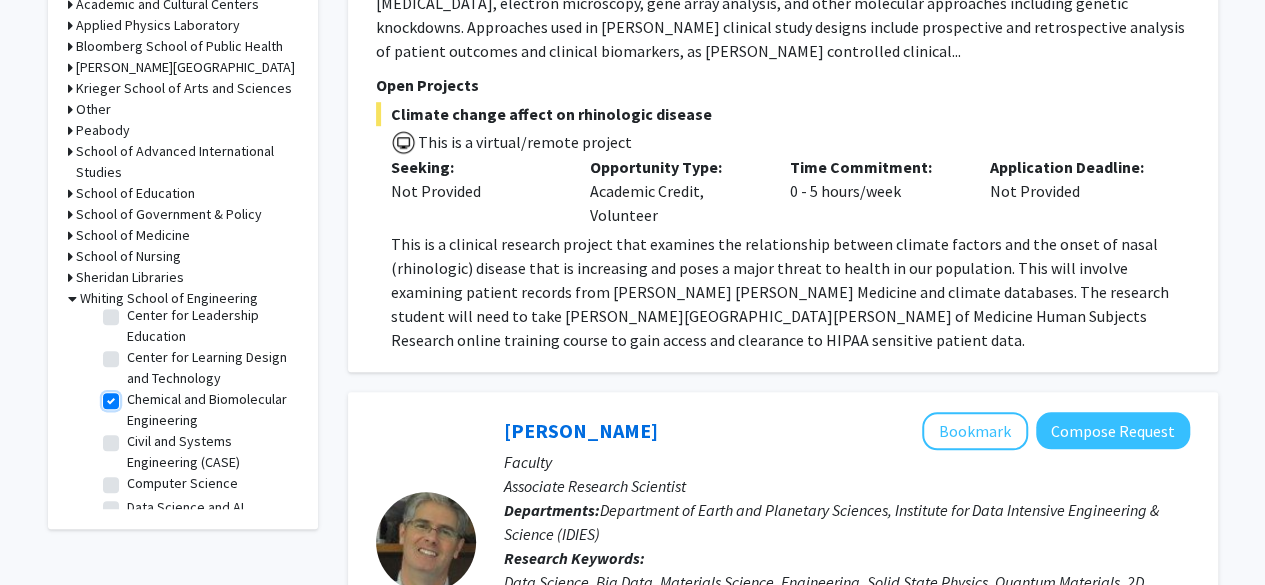 checkbox on "true" 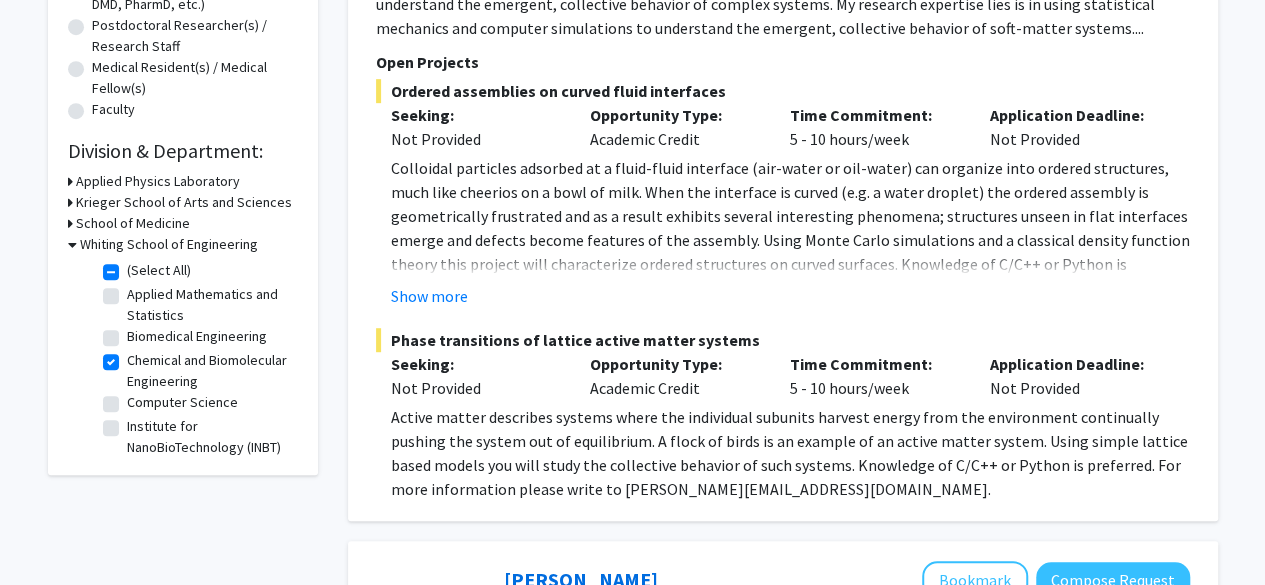 scroll, scrollTop: 478, scrollLeft: 0, axis: vertical 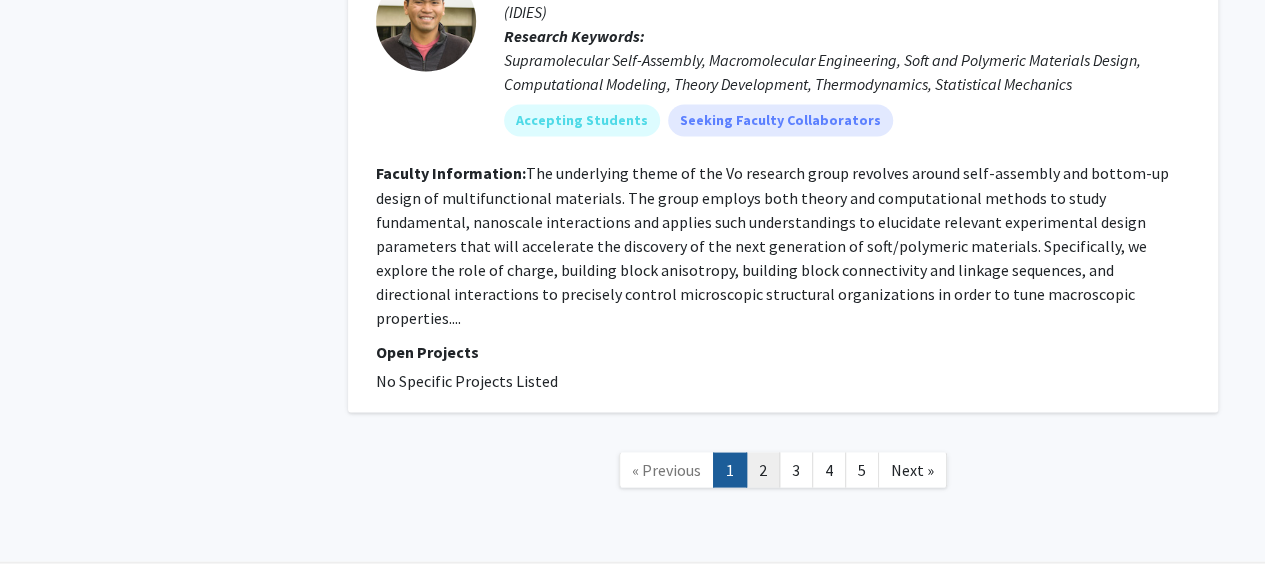 click on "2" 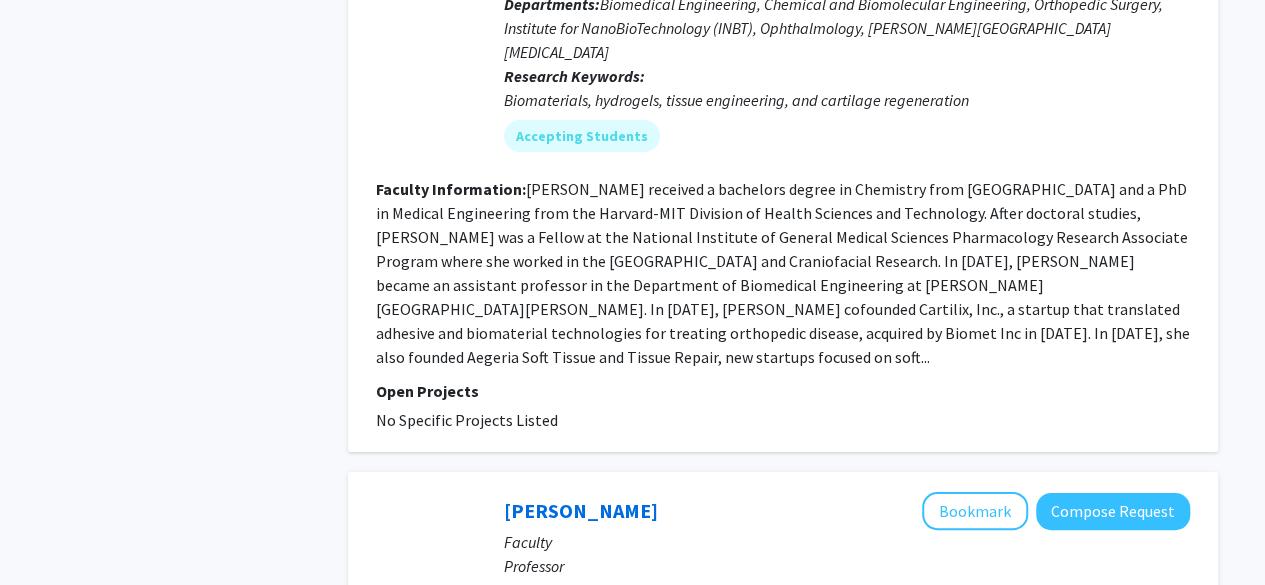 scroll, scrollTop: 3753, scrollLeft: 0, axis: vertical 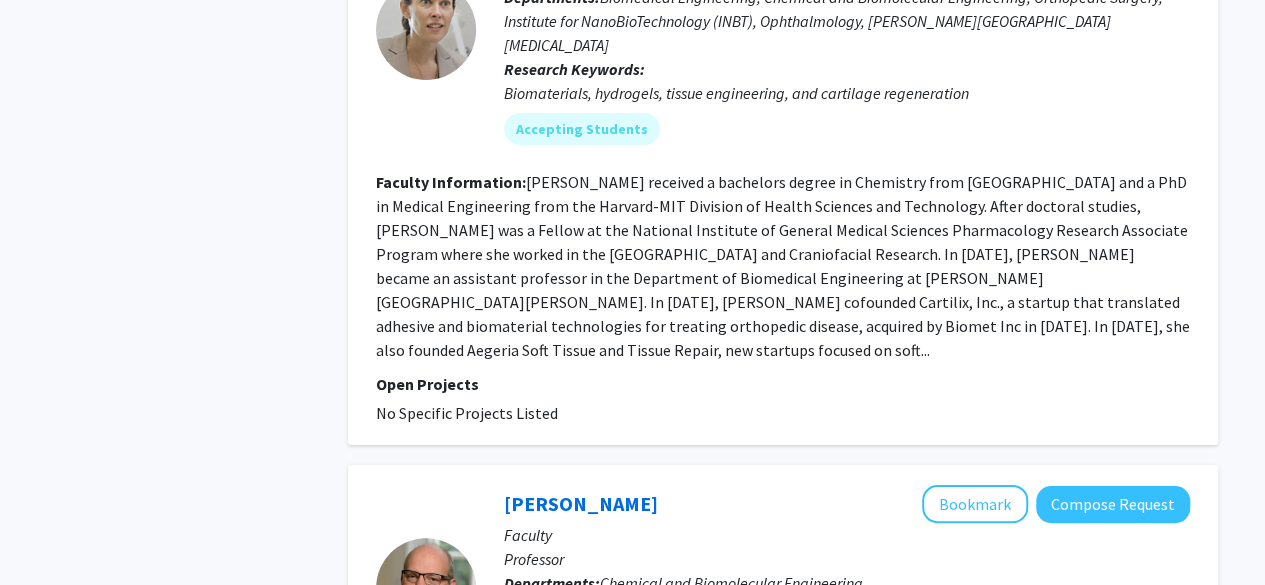 click on "[PERSON_NAME] received a bachelors degree in Chemistry from [GEOGRAPHIC_DATA] and a PhD in Medical Engineering from the Harvard-MIT Division of Health Sciences and Technology. After doctoral studies, [PERSON_NAME] was a Fellow at the National Institute of General Medical Sciences Pharmacology Research Associate Program where she worked in the [GEOGRAPHIC_DATA] and Craniofacial Research. In [DATE], [PERSON_NAME] became an assistant professor in the Department of Biomedical Engineering at [PERSON_NAME][GEOGRAPHIC_DATA][PERSON_NAME]. In [DATE], [PERSON_NAME] cofounded Cartilix, Inc., a startup that translated adhesive and biomaterial technologies for treating orthopedic disease, acquired by Biomet Inc in [DATE]. In [DATE], she also founded Aegeria Soft Tissue and Tissue Repair, new startups focused on soft..." 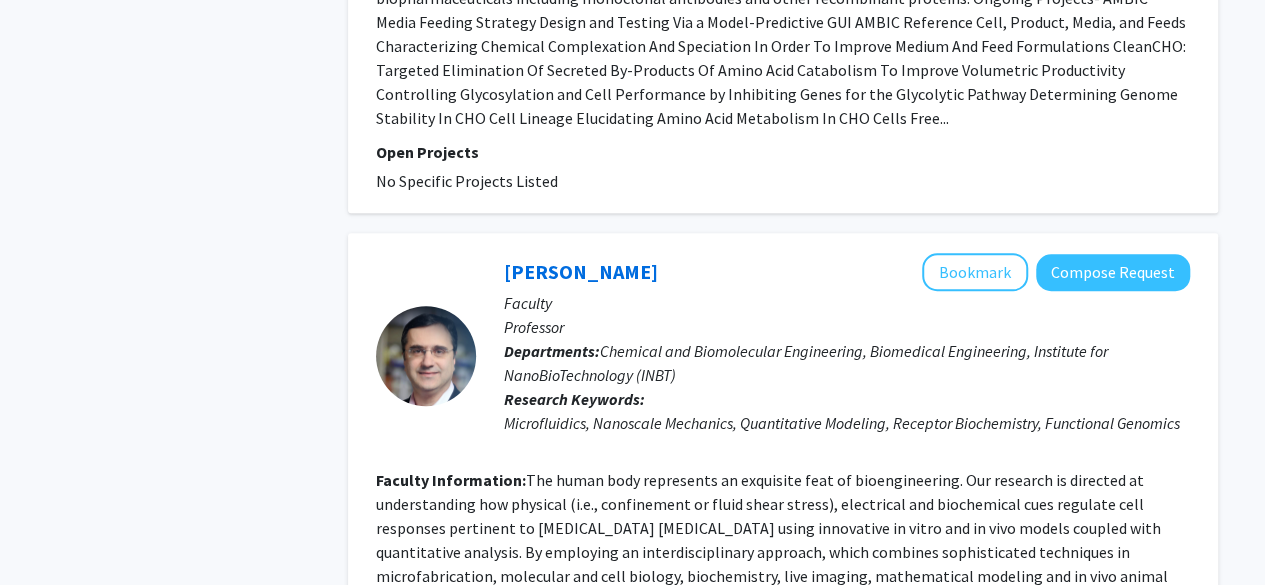 scroll, scrollTop: 4750, scrollLeft: 0, axis: vertical 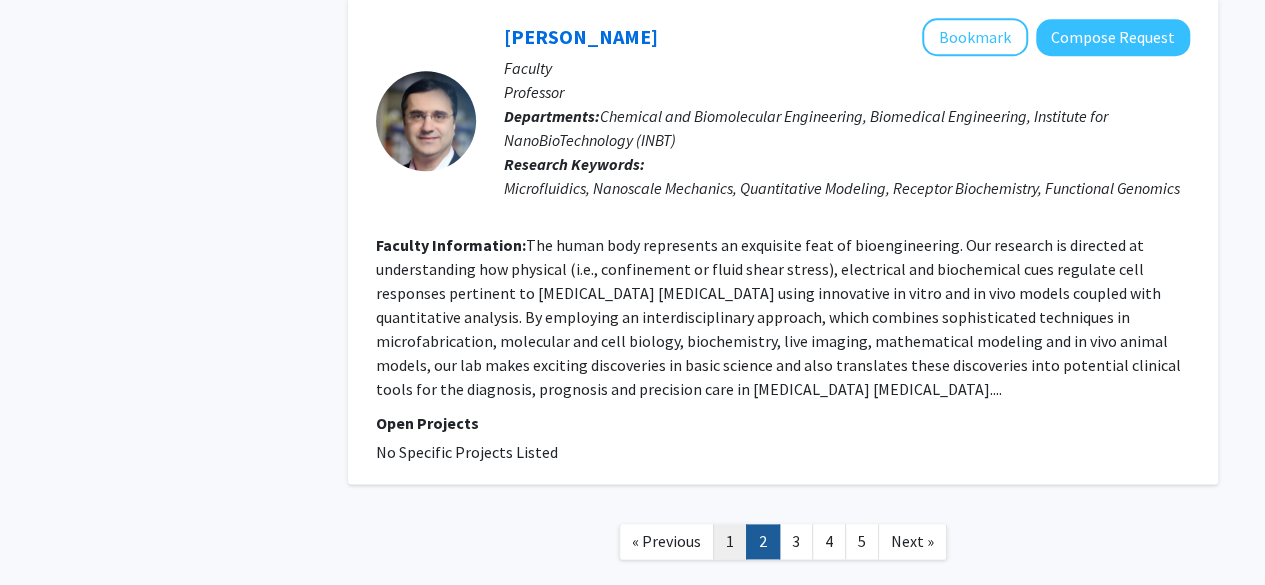 click on "1" 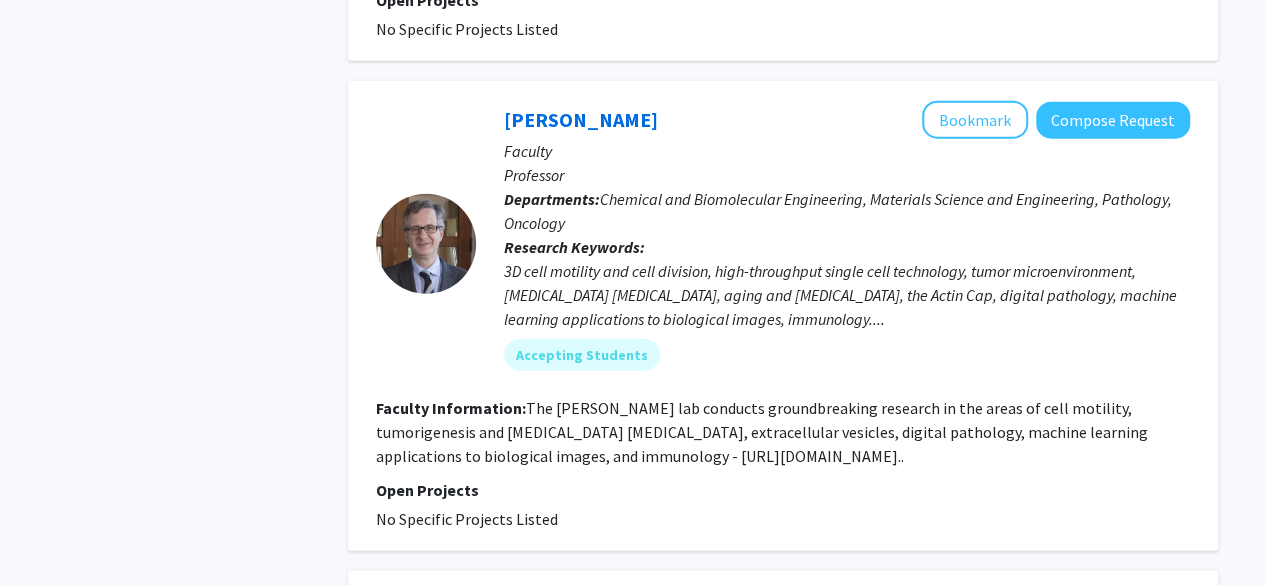 scroll, scrollTop: 2668, scrollLeft: 0, axis: vertical 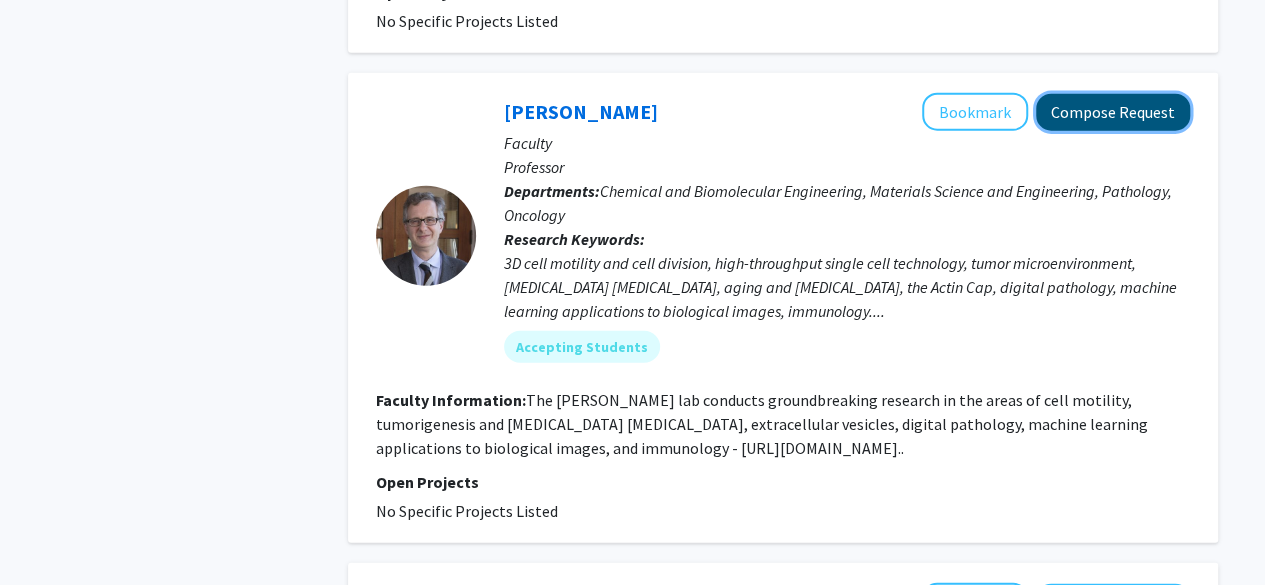 click on "Compose Request" 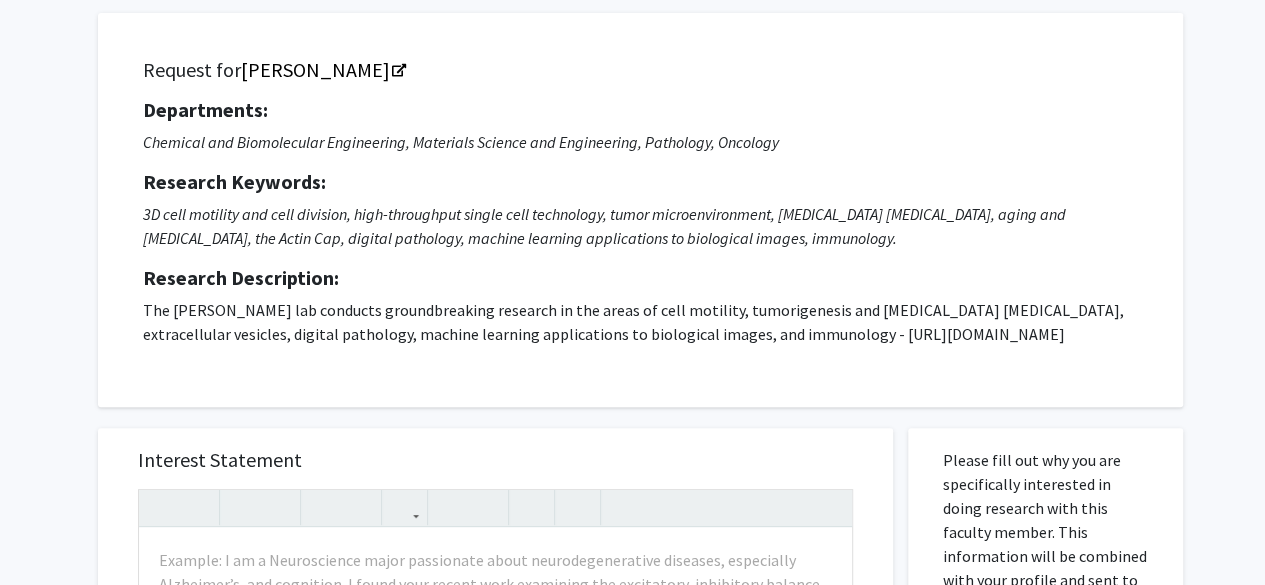 scroll, scrollTop: 0, scrollLeft: 0, axis: both 